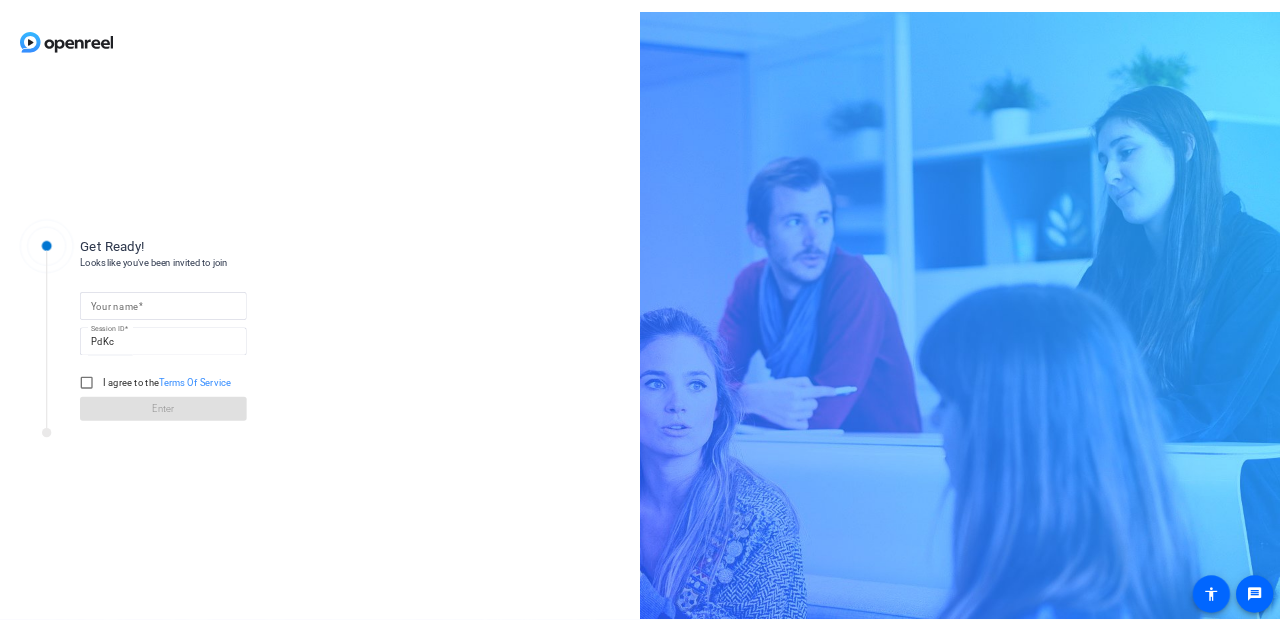 scroll, scrollTop: 0, scrollLeft: 0, axis: both 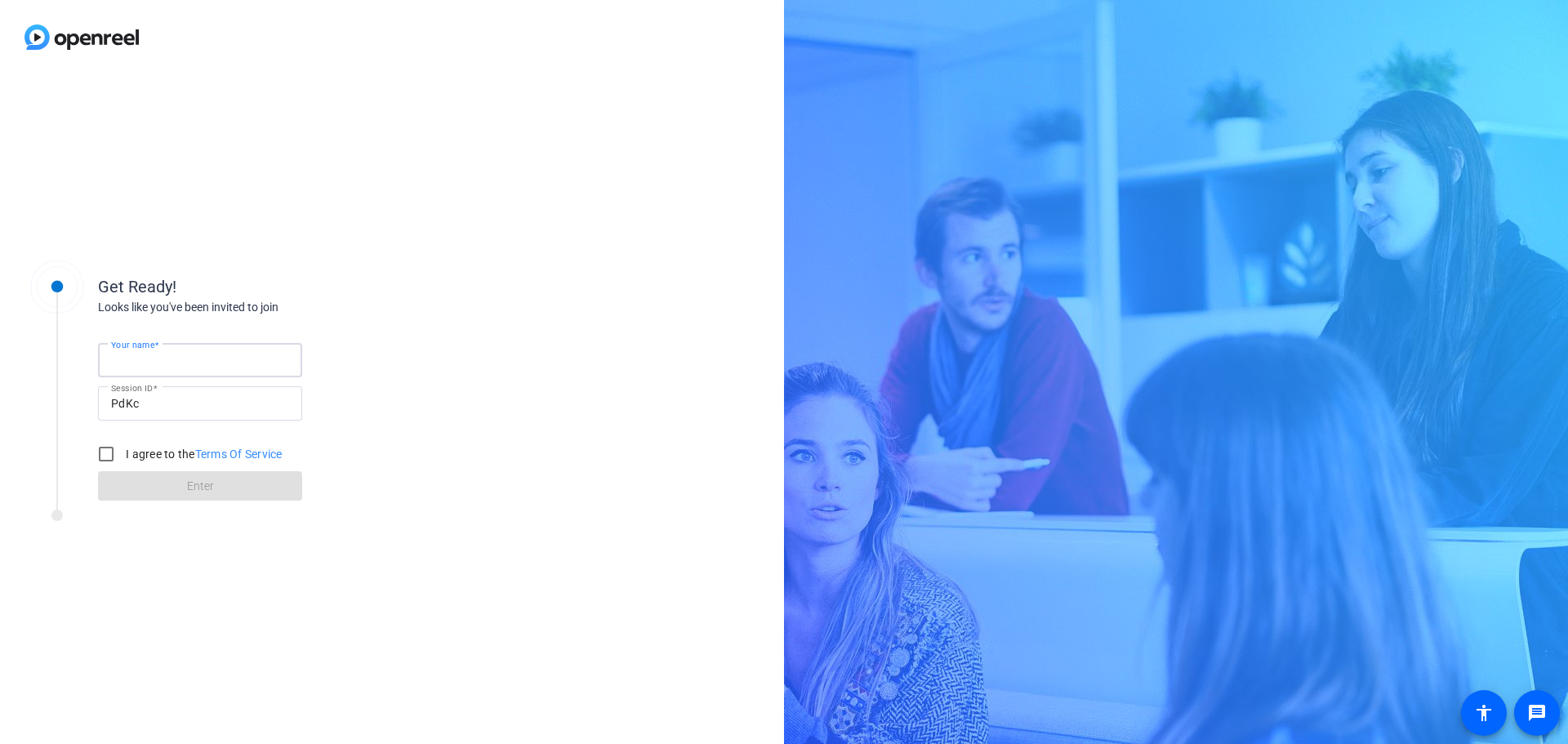 click on "Your name" at bounding box center [200, 360] 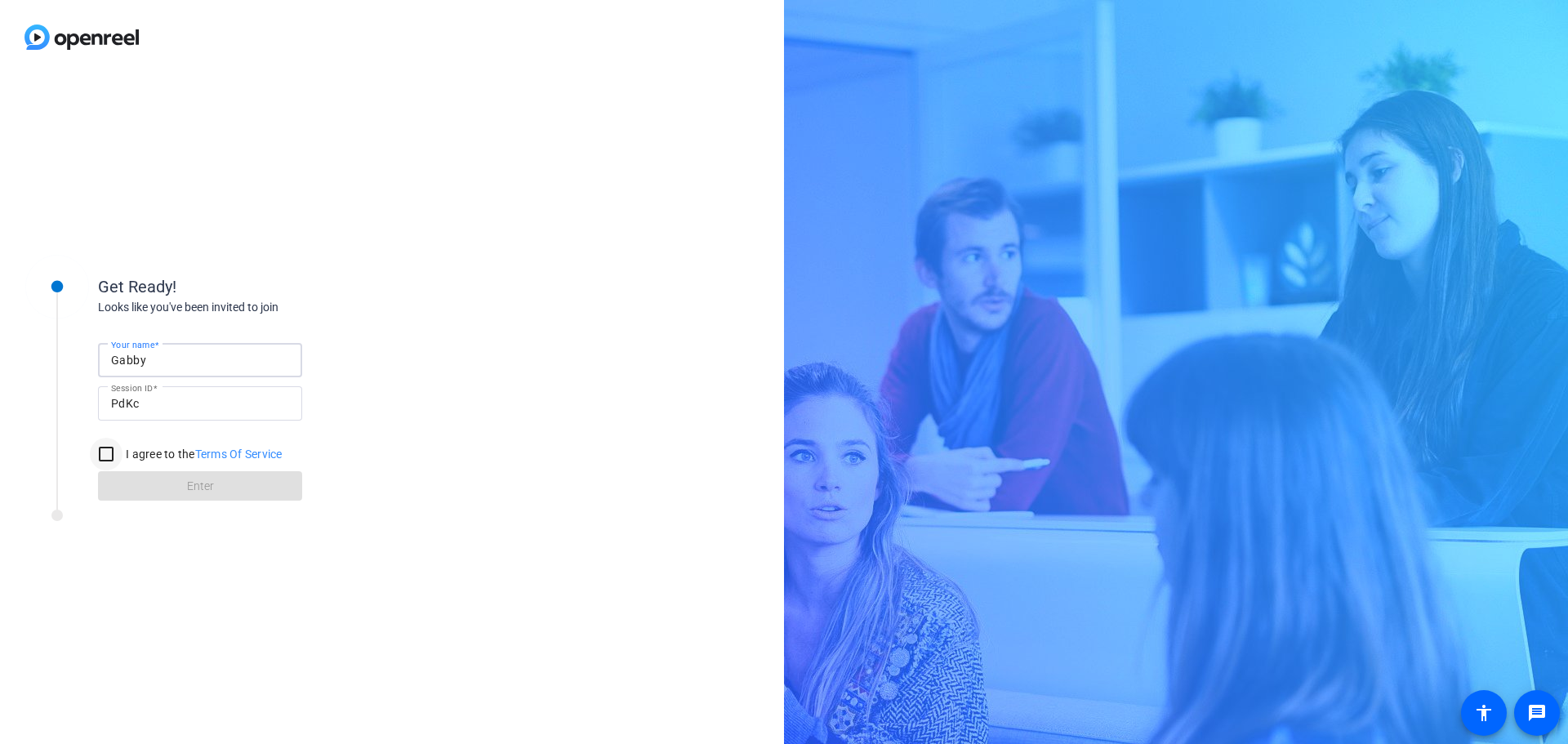type on "Gabby" 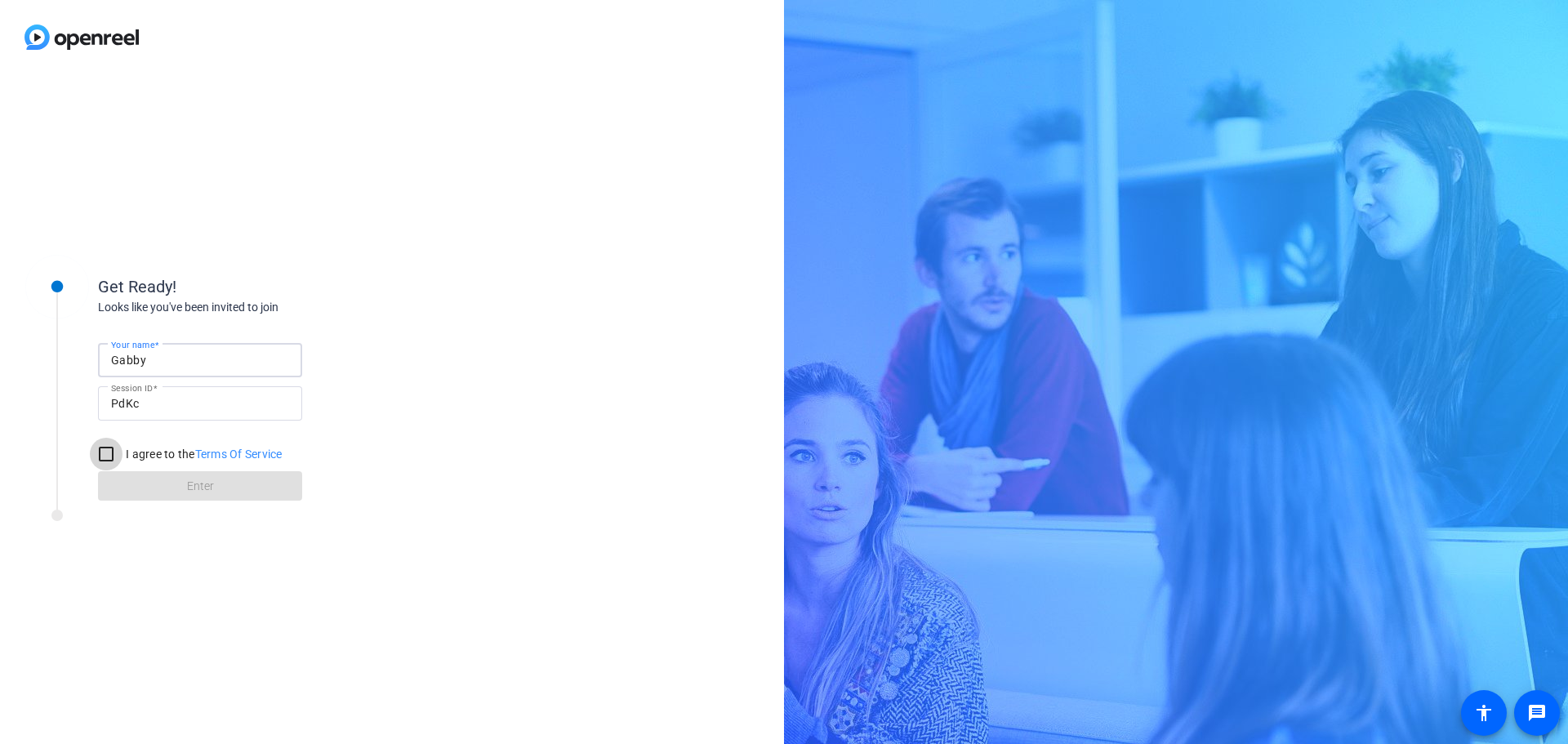 click on "I agree to the  Terms Of Service" at bounding box center [106, 454] 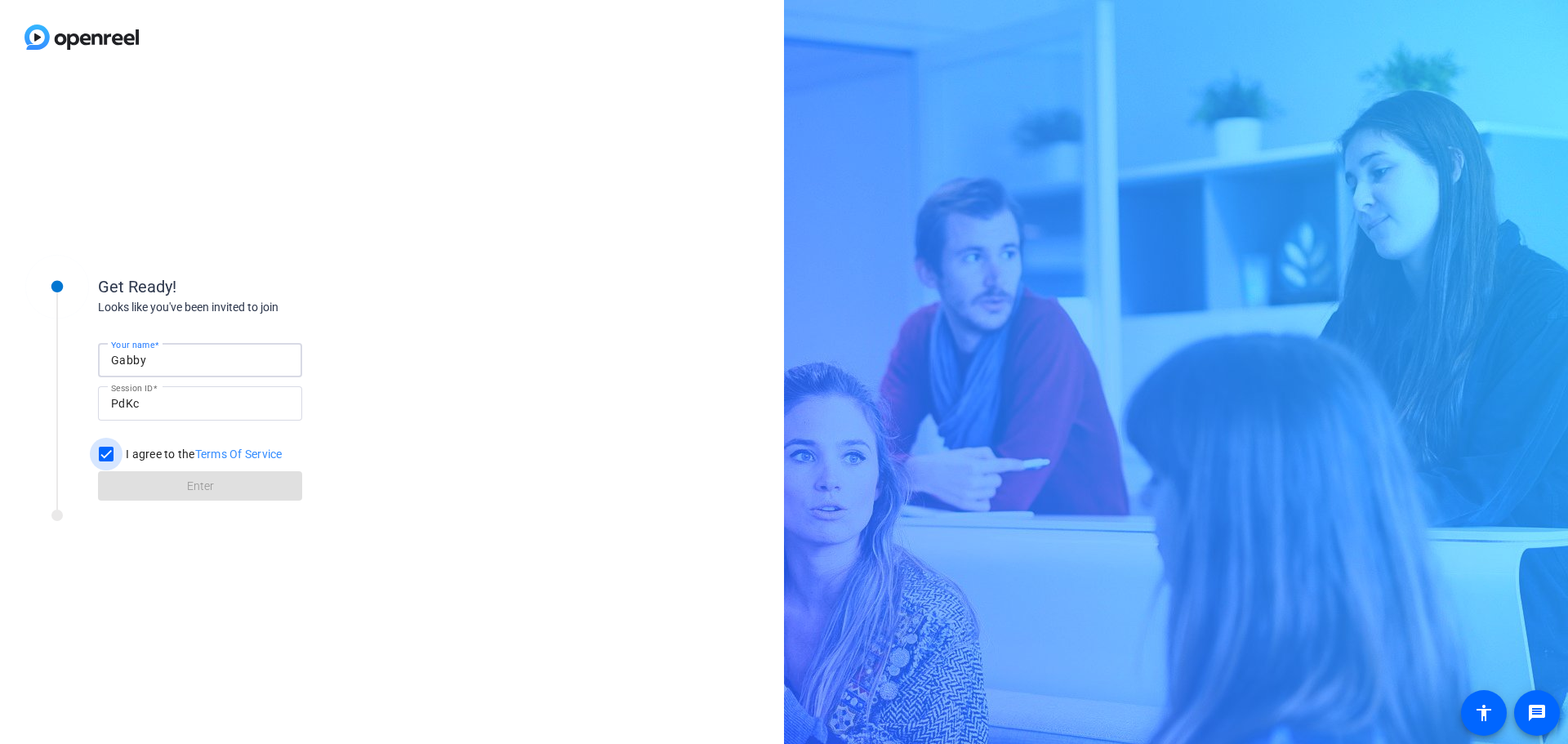 checkbox on "true" 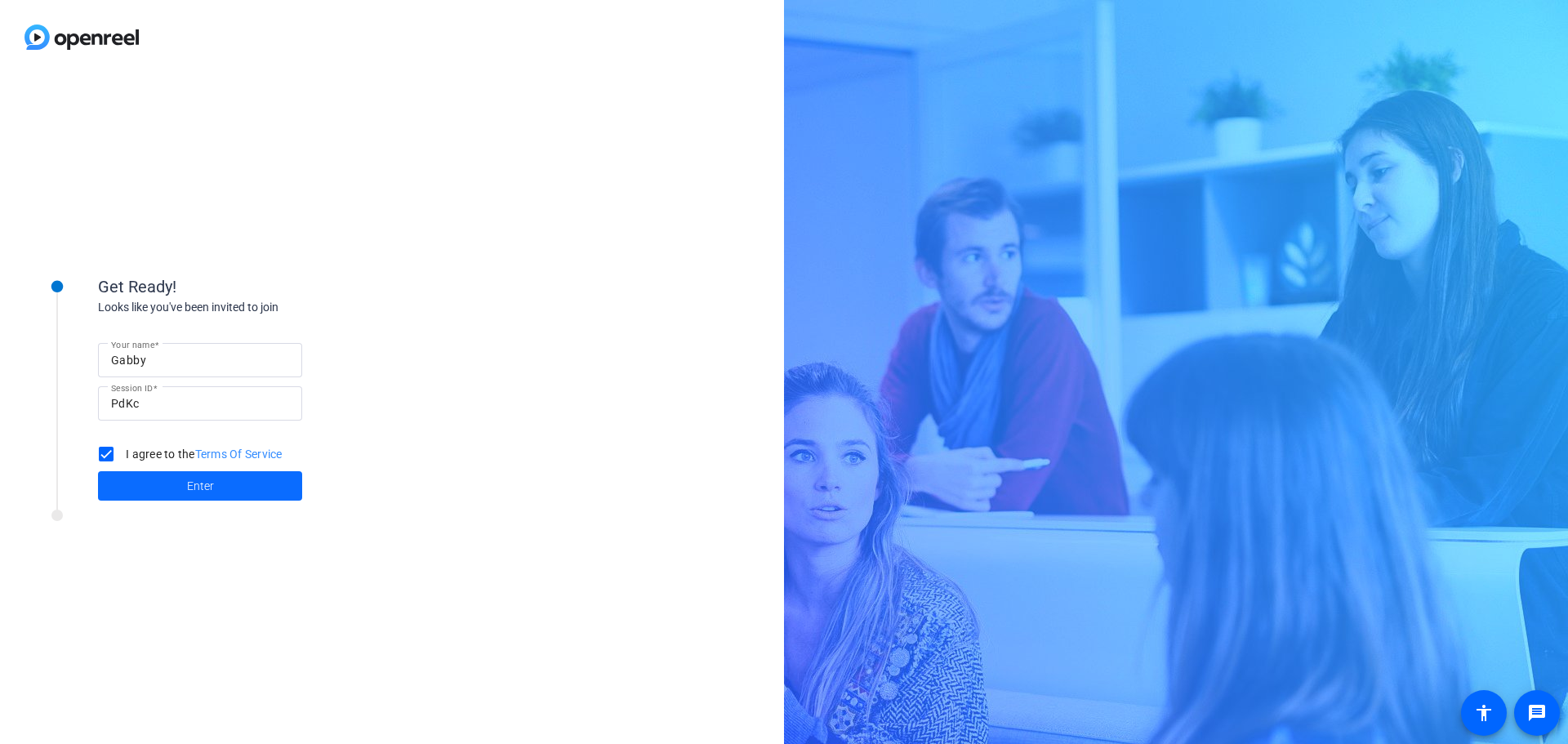 click 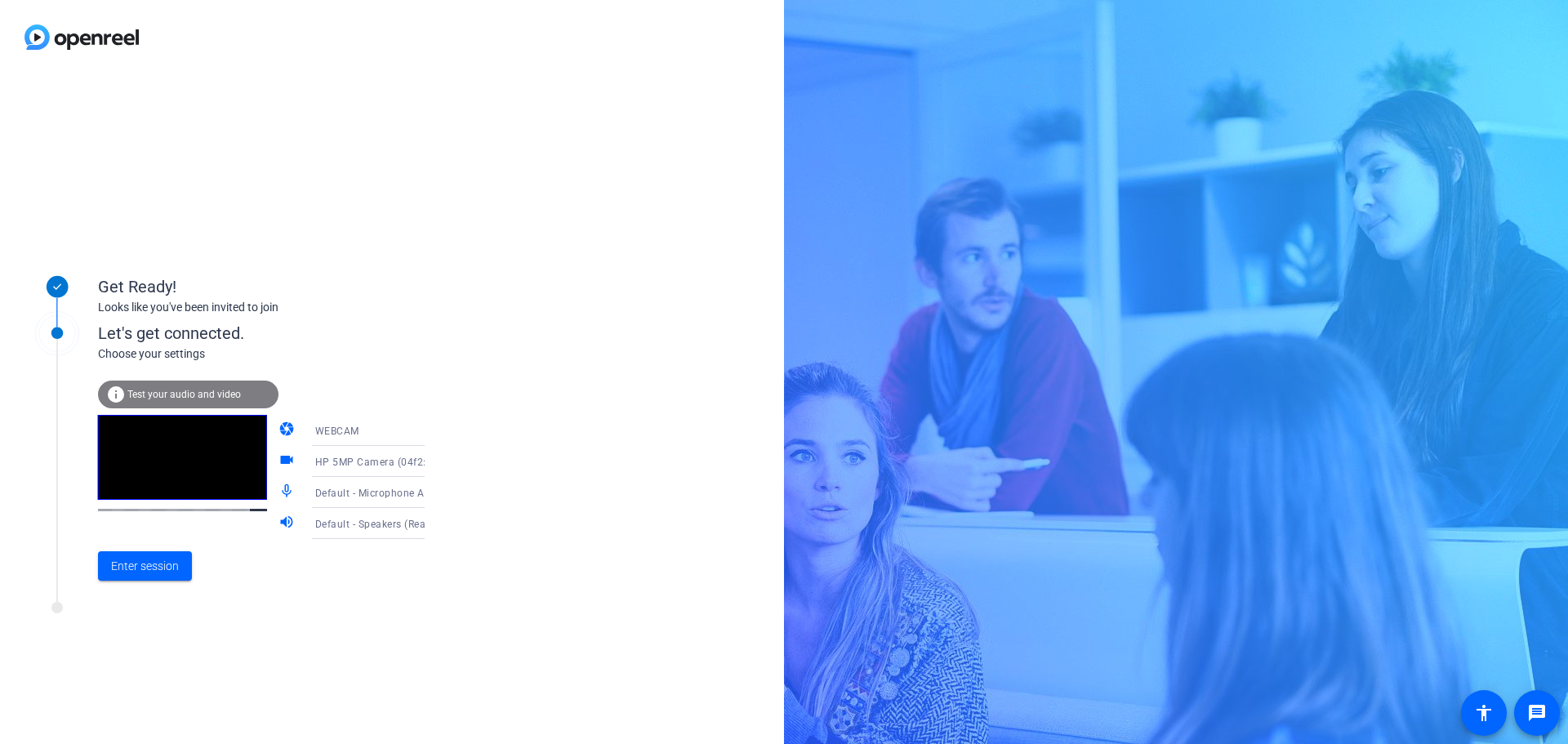 click on "videocam" 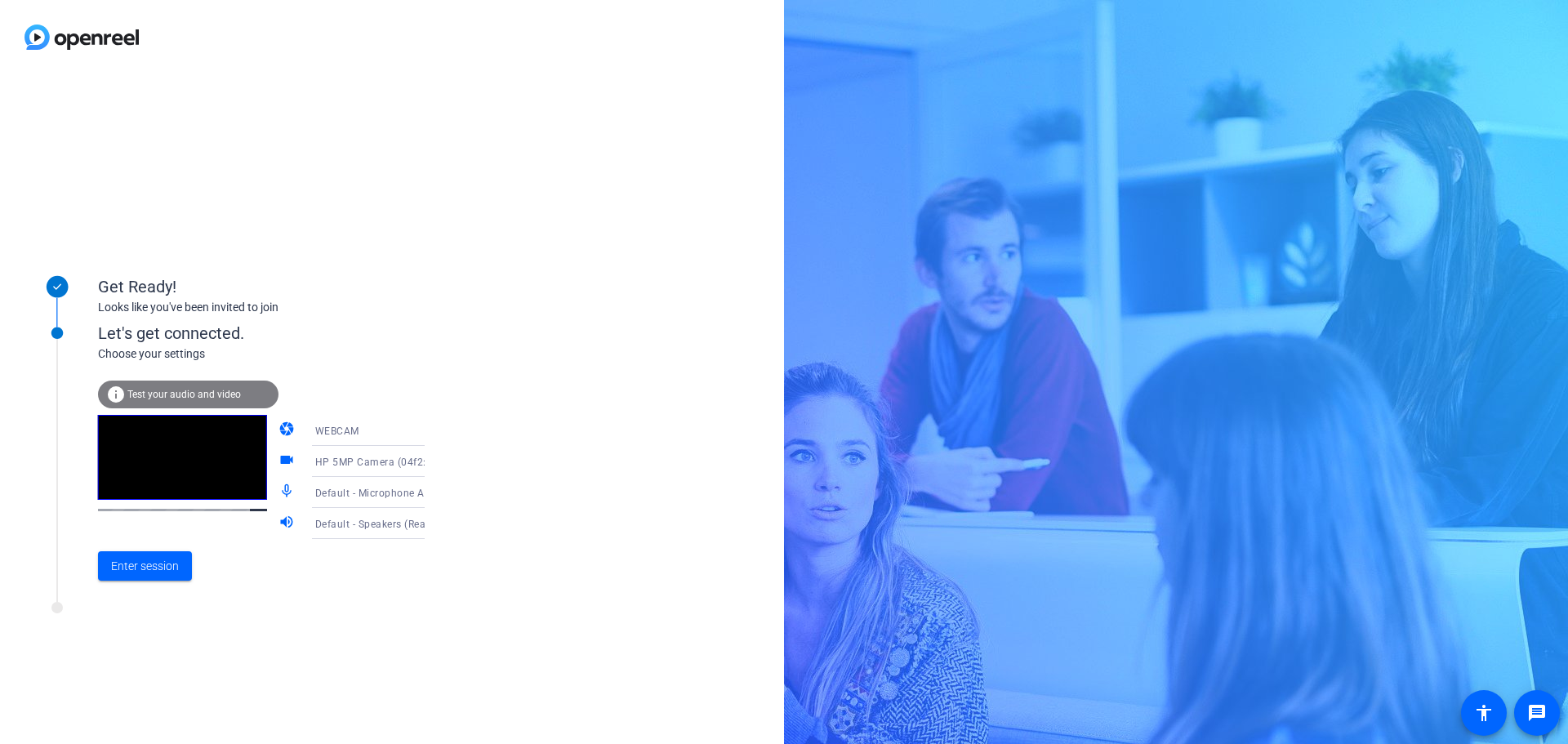 click on "videocam" 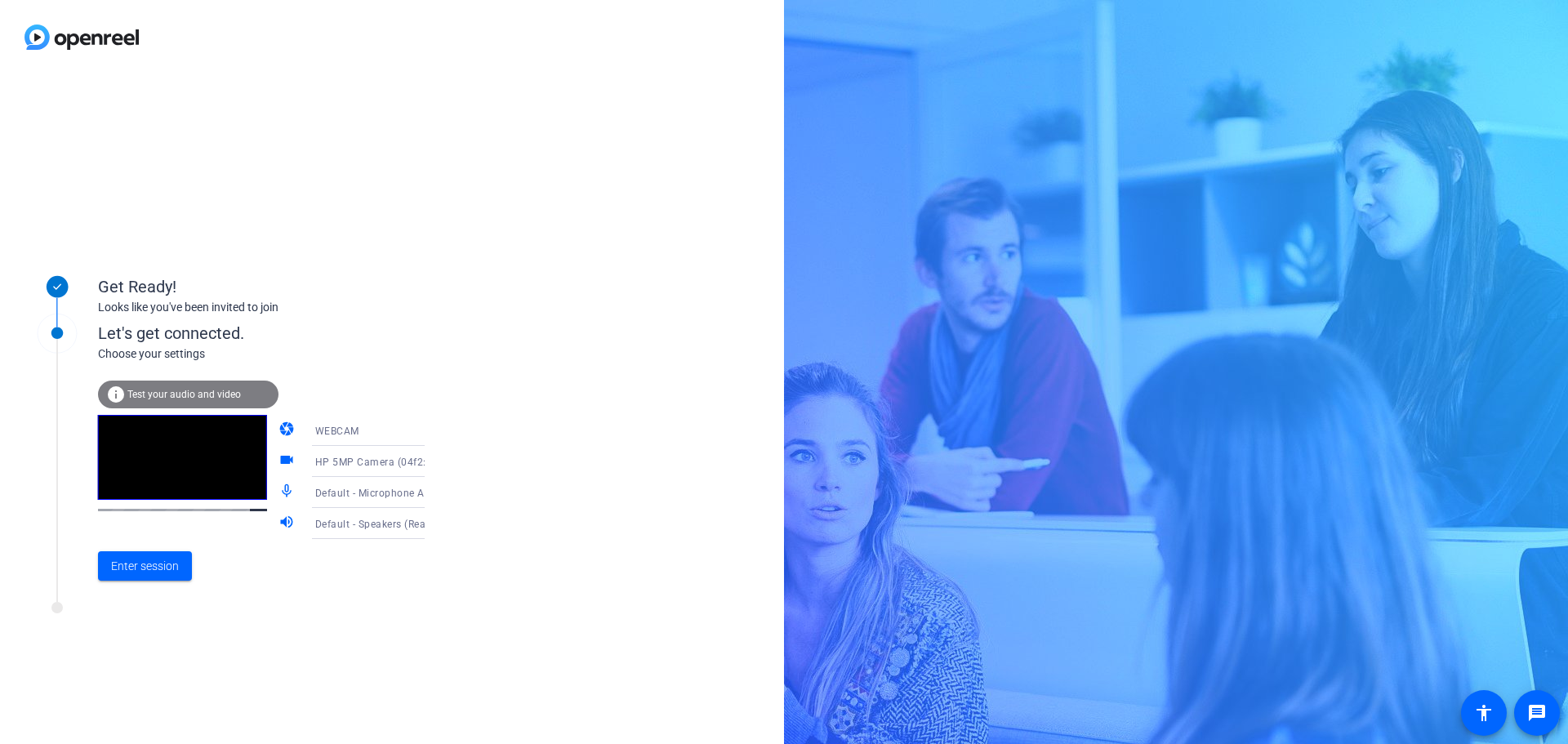 click on "videocam" 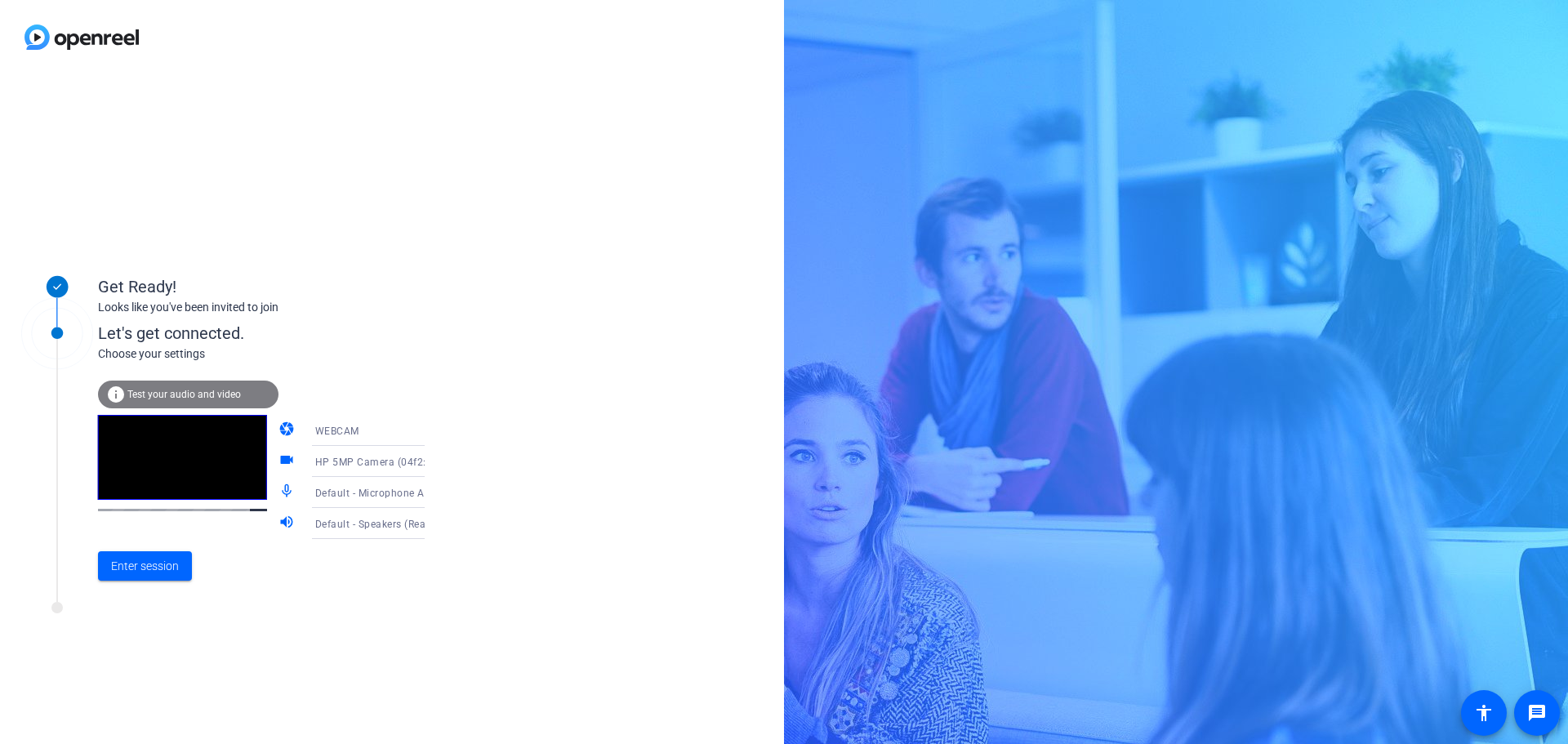 click on "videocam" 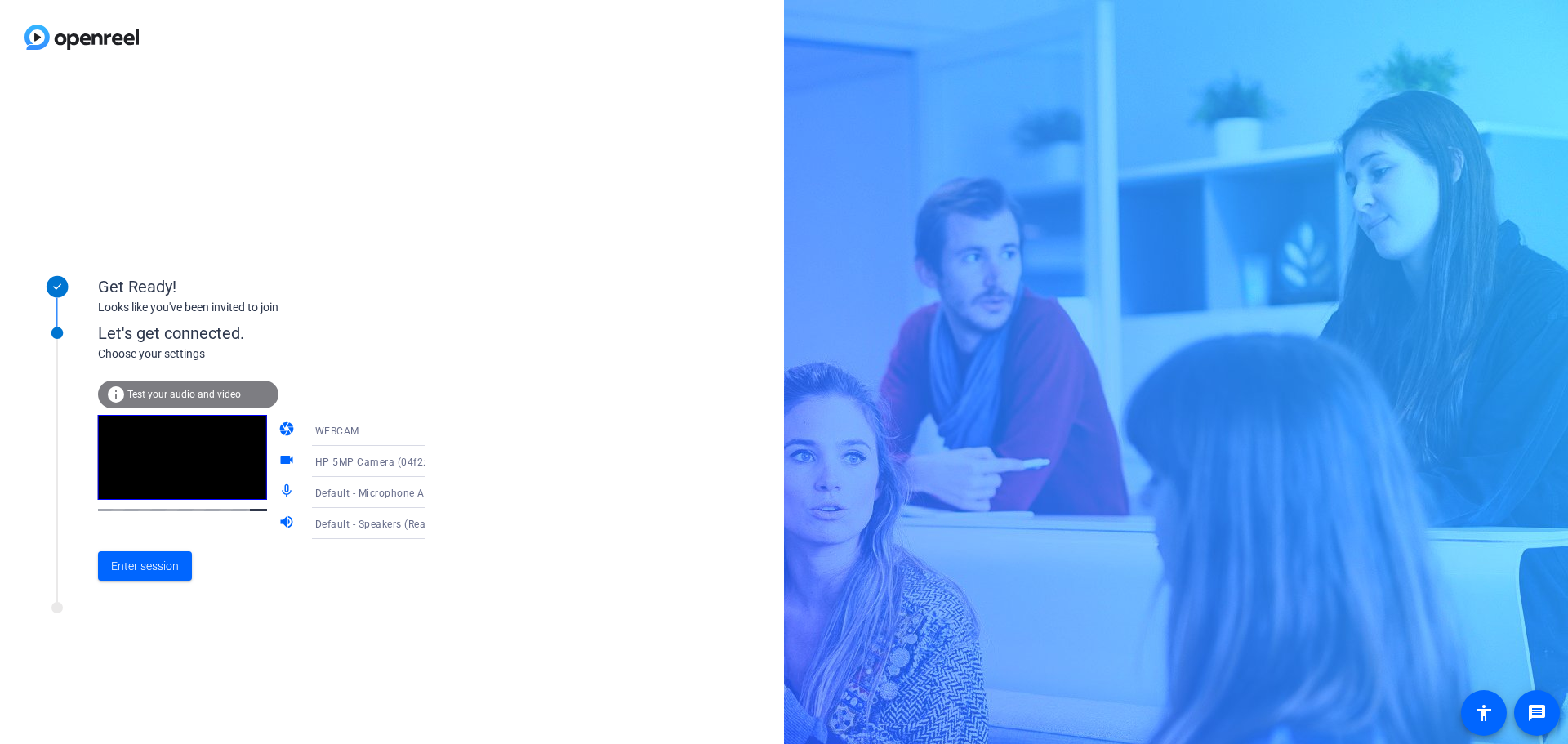 click on "videocam" 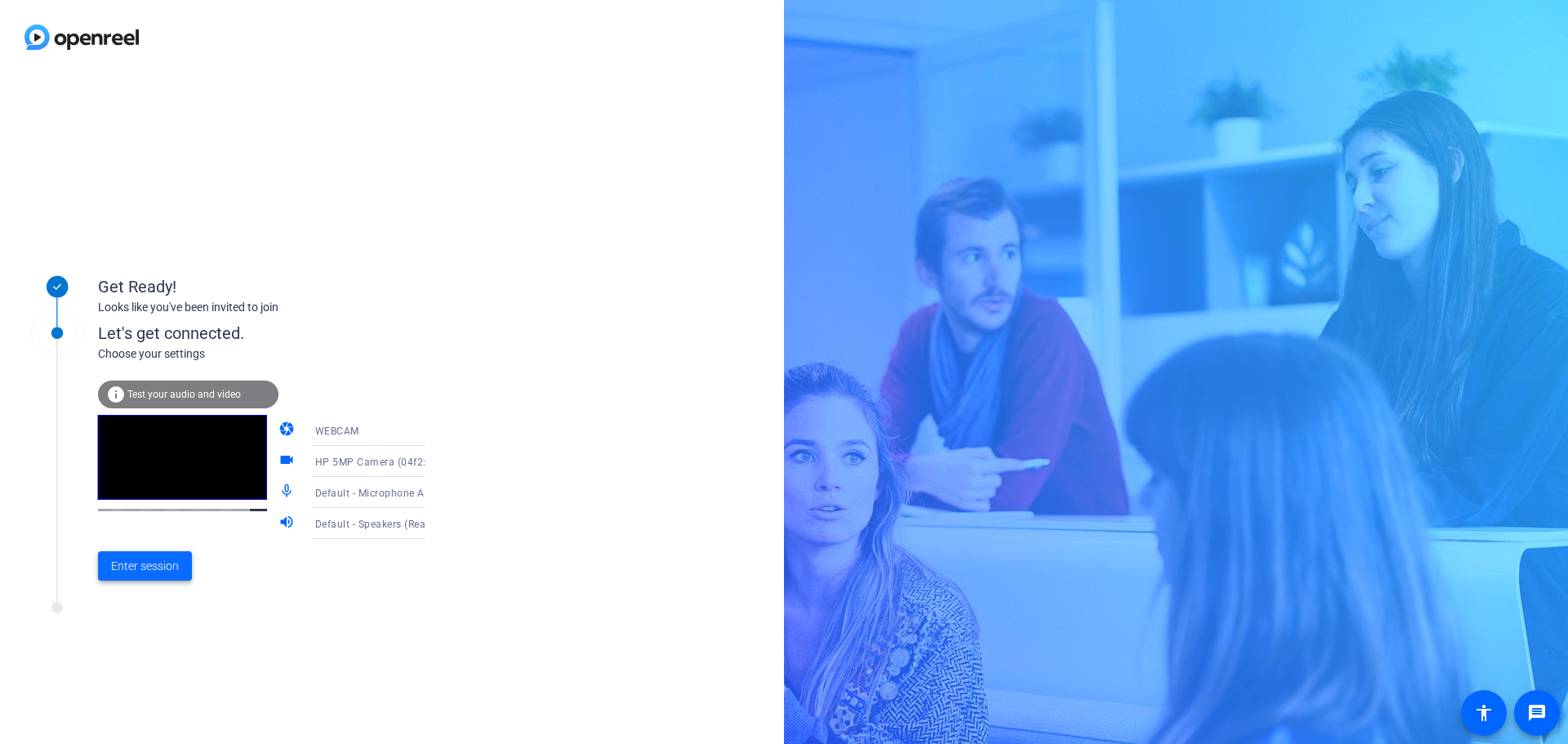 click on "Enter session" 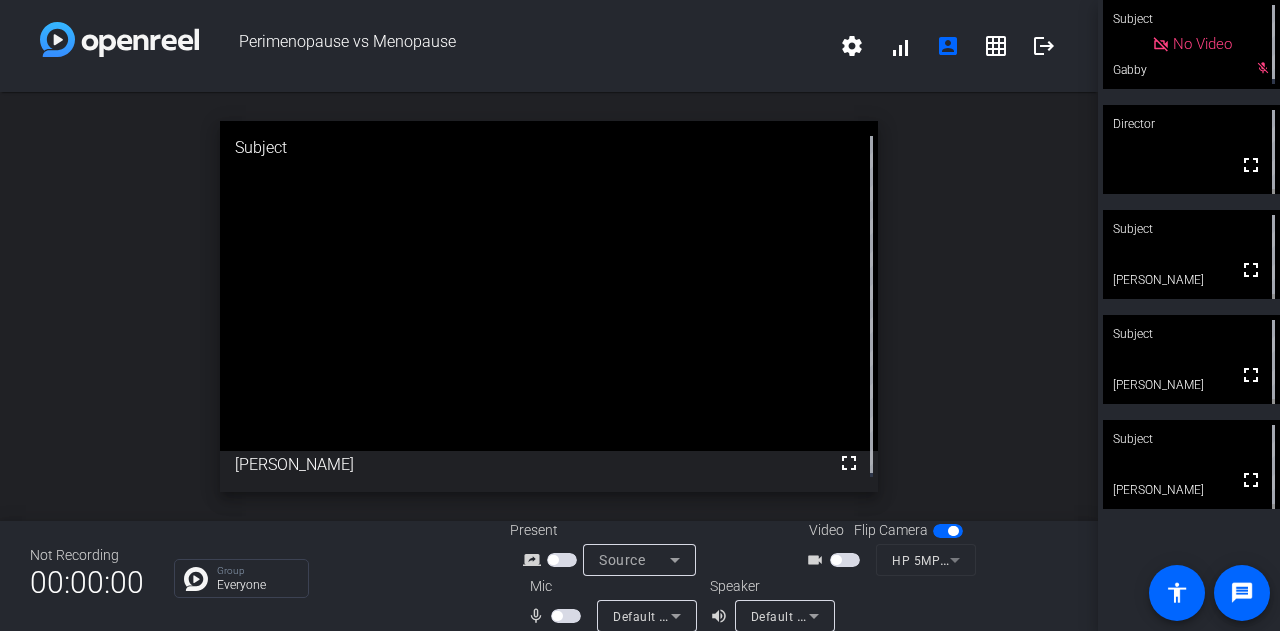 click 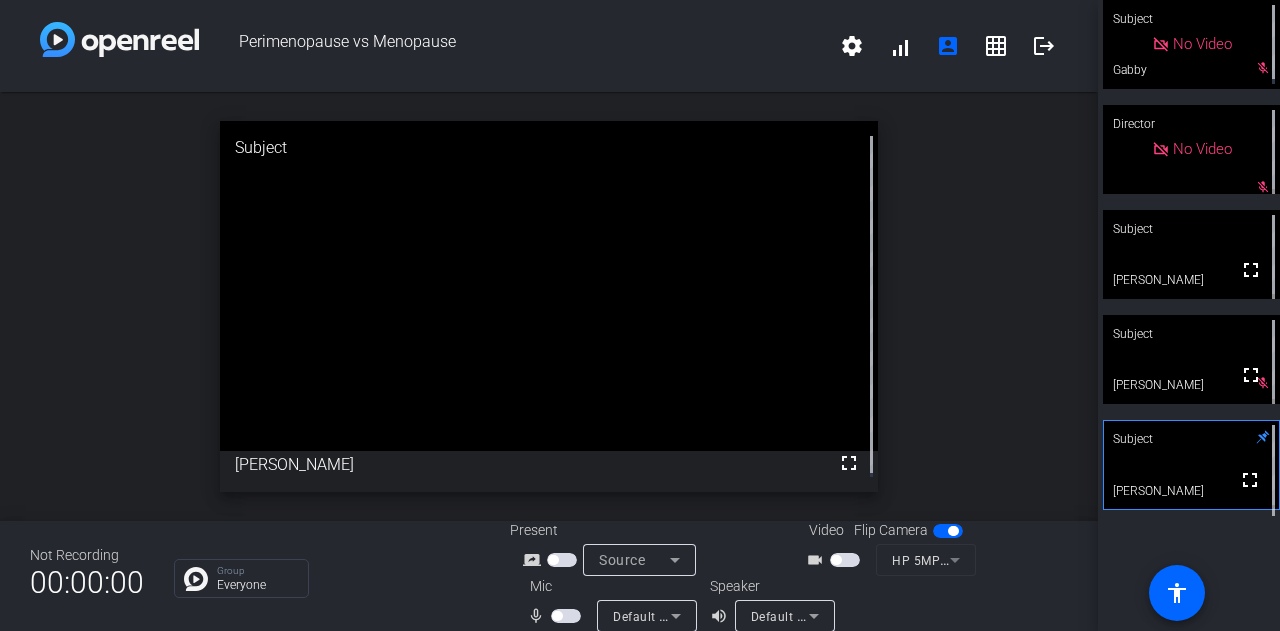 click at bounding box center (566, 616) 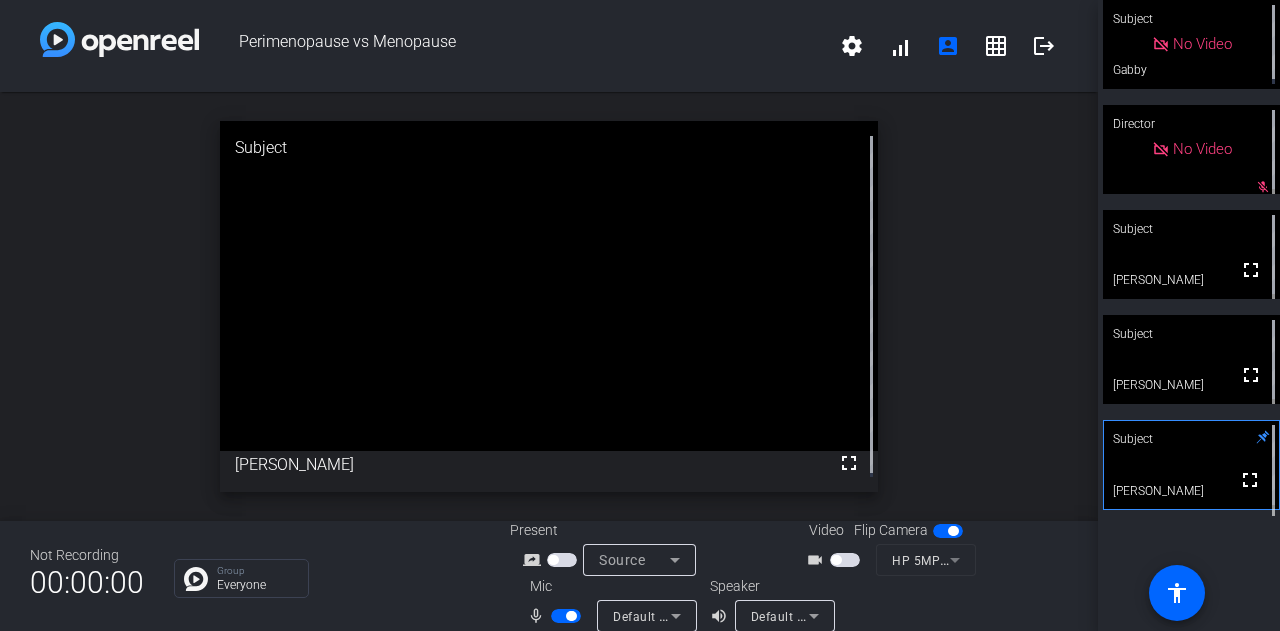click at bounding box center (566, 616) 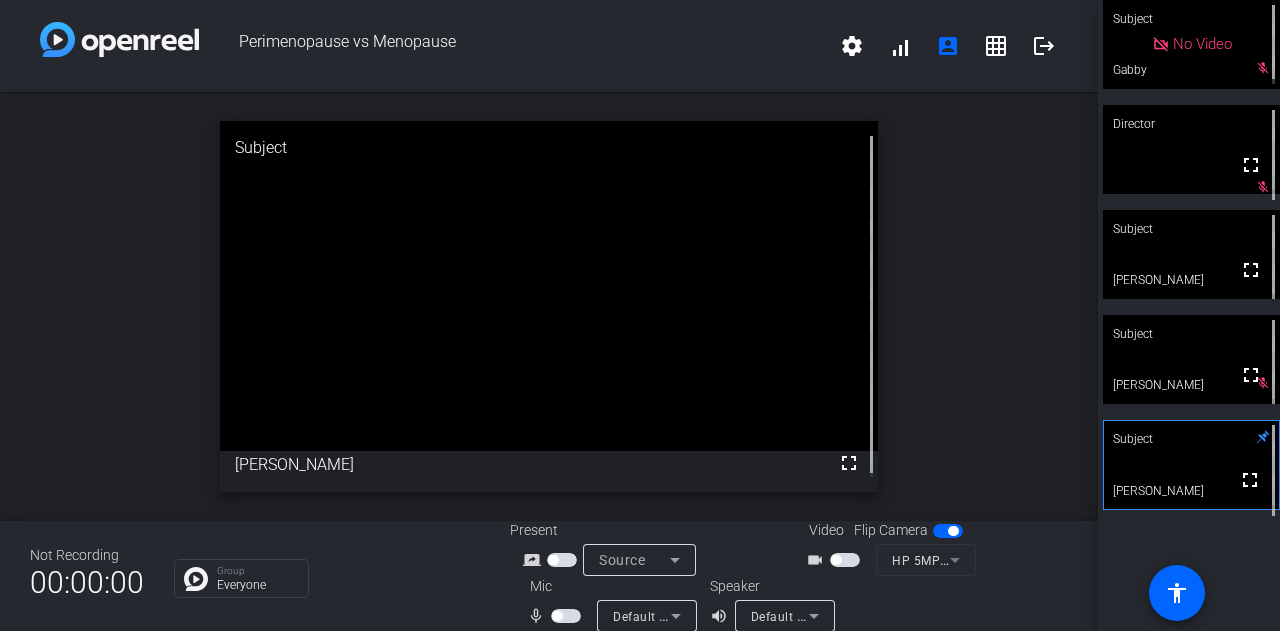 click at bounding box center (566, 616) 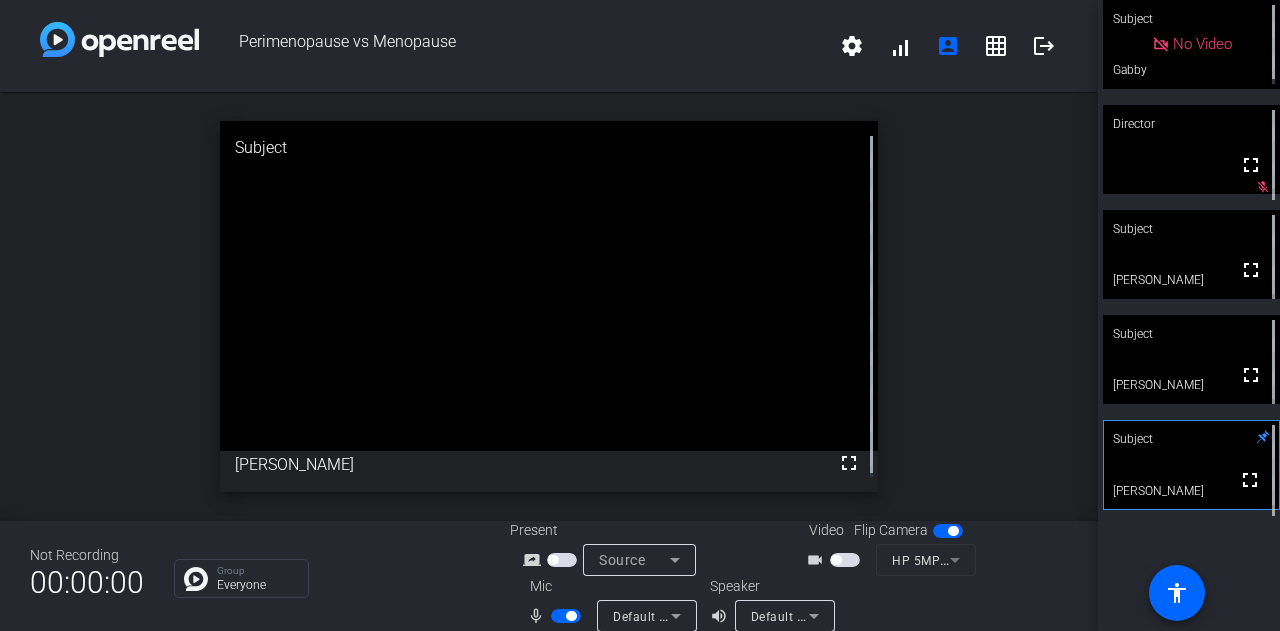 click at bounding box center [566, 616] 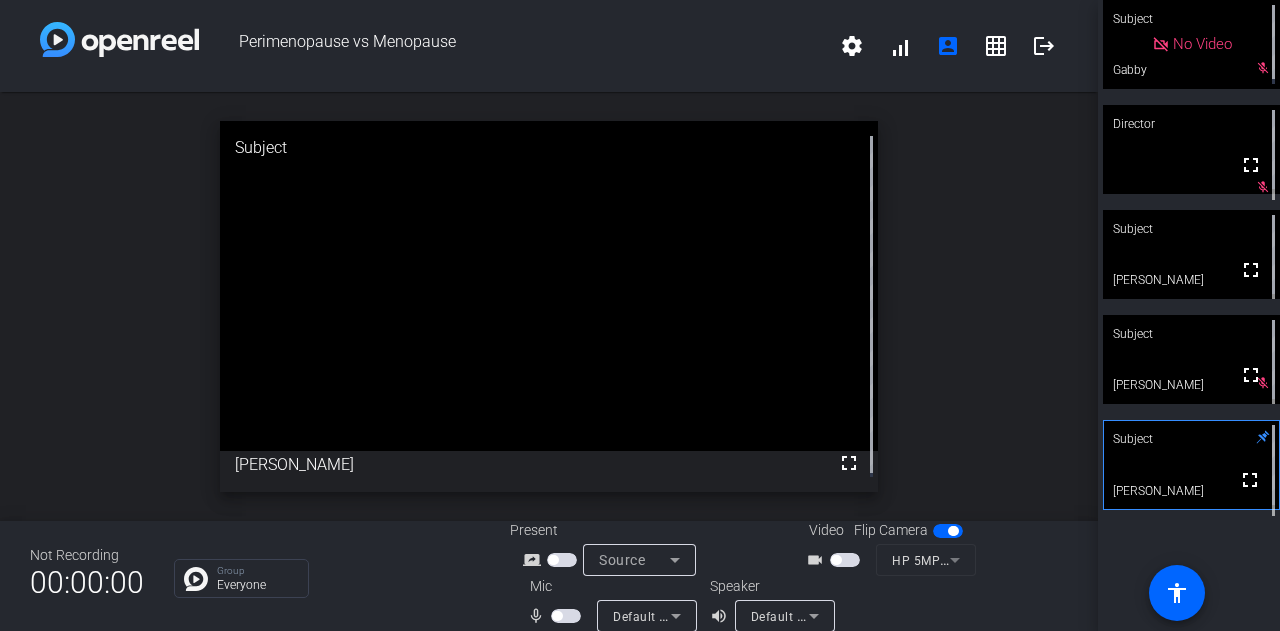 drag, startPoint x: 566, startPoint y: 613, endPoint x: 589, endPoint y: 678, distance: 68.94926 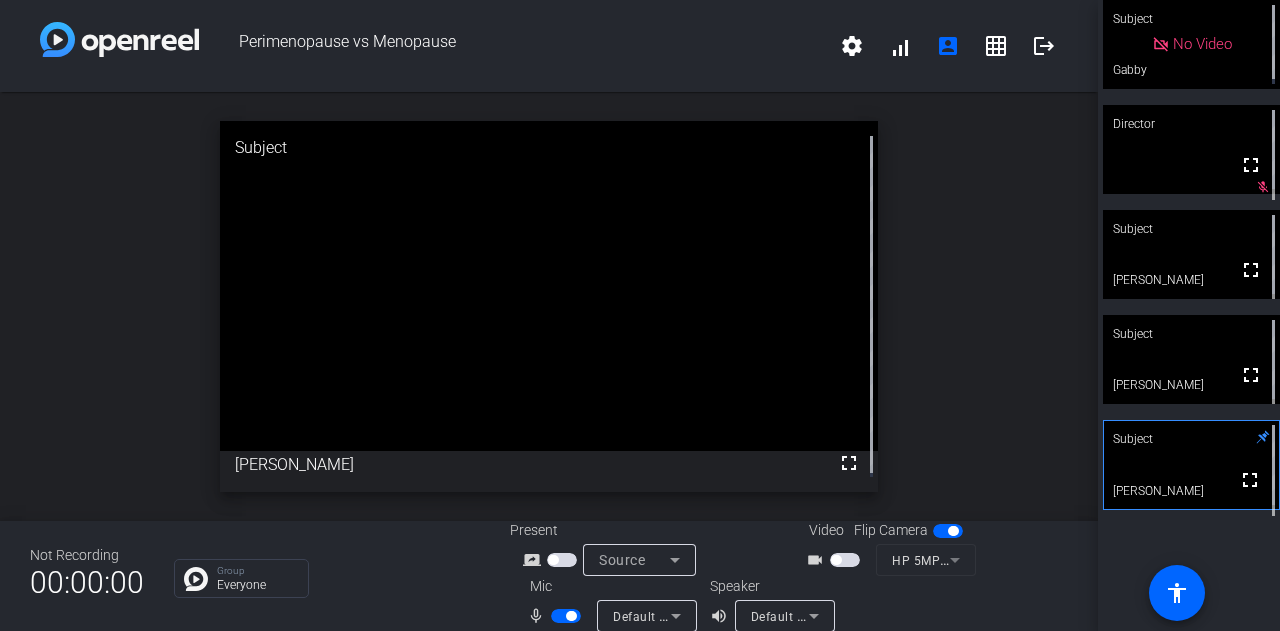 click at bounding box center [566, 616] 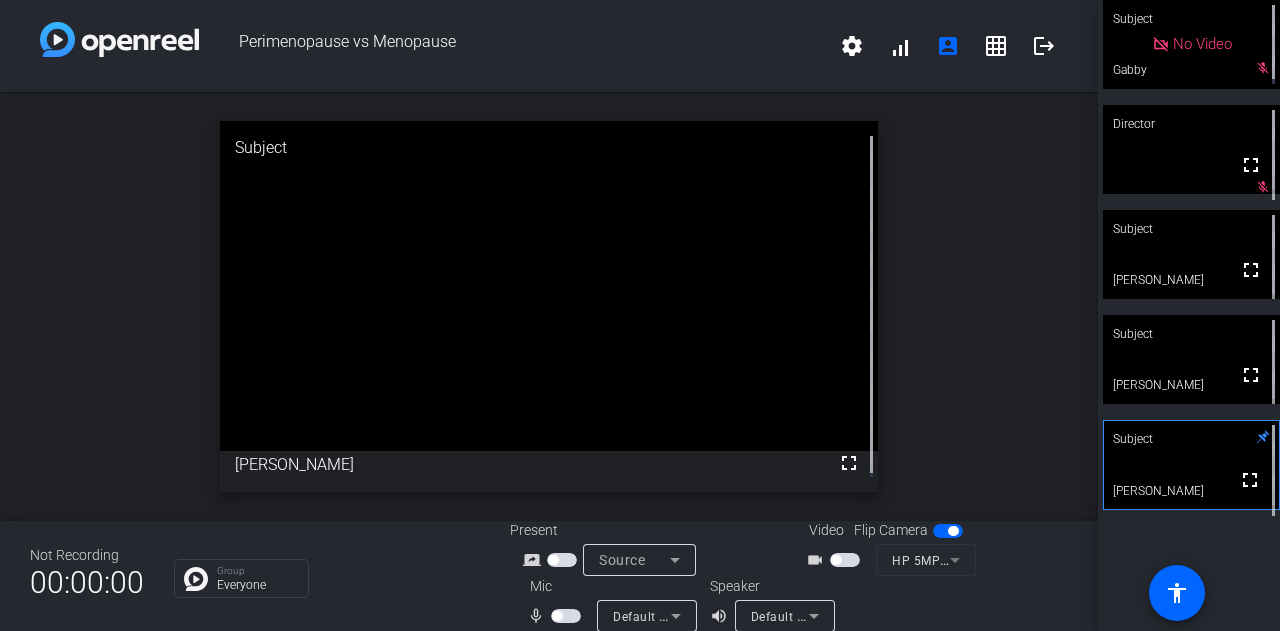 click at bounding box center (566, 616) 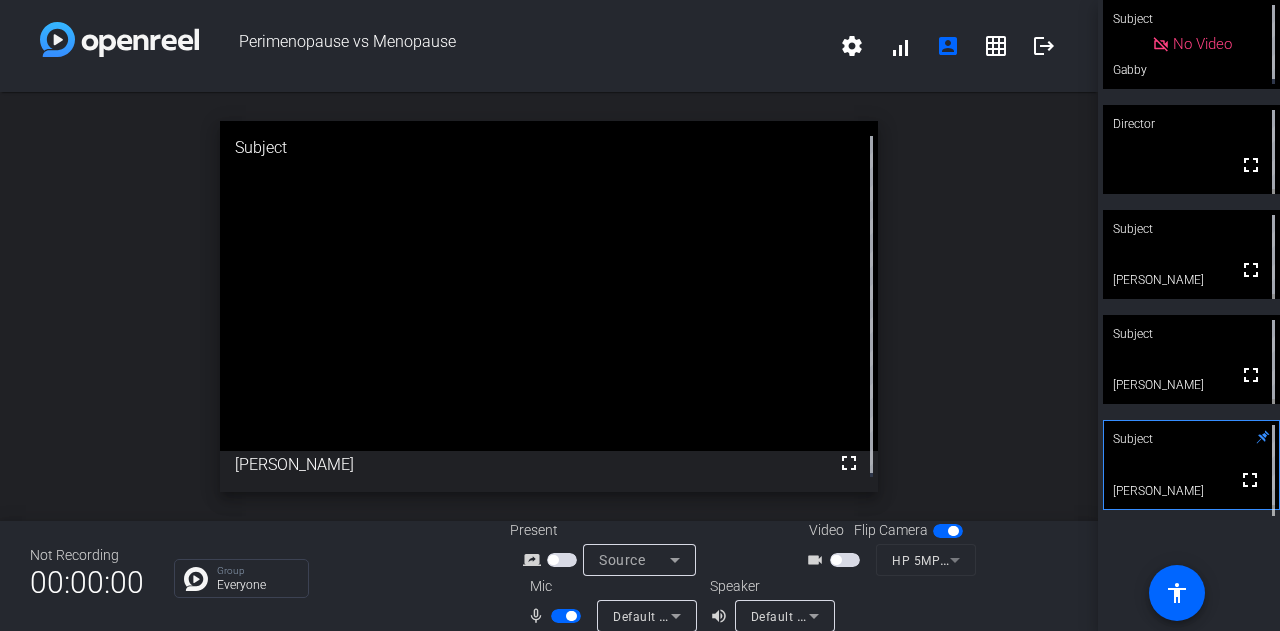 click at bounding box center (566, 616) 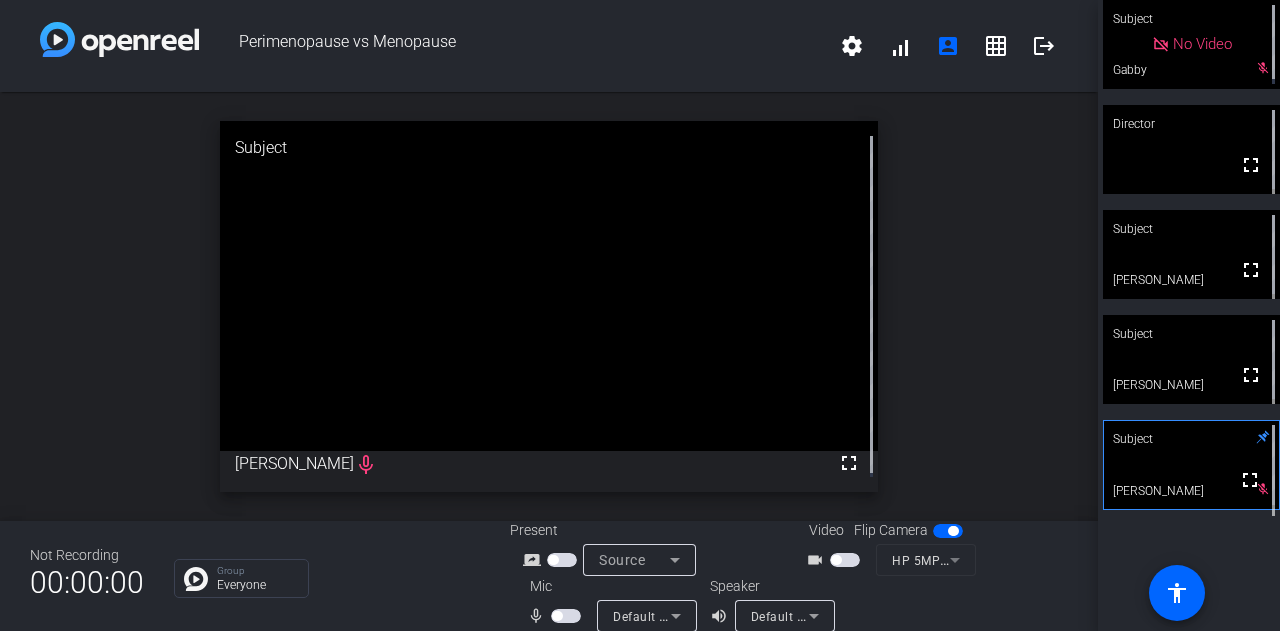 click at bounding box center [566, 616] 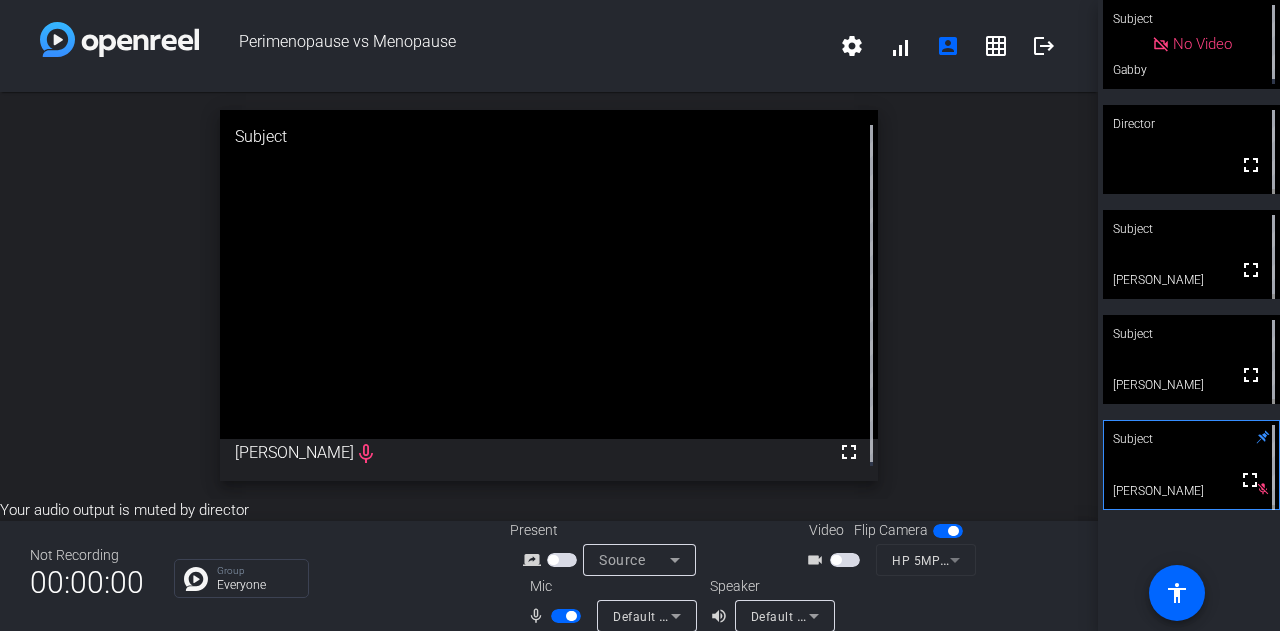click at bounding box center (568, 615) 